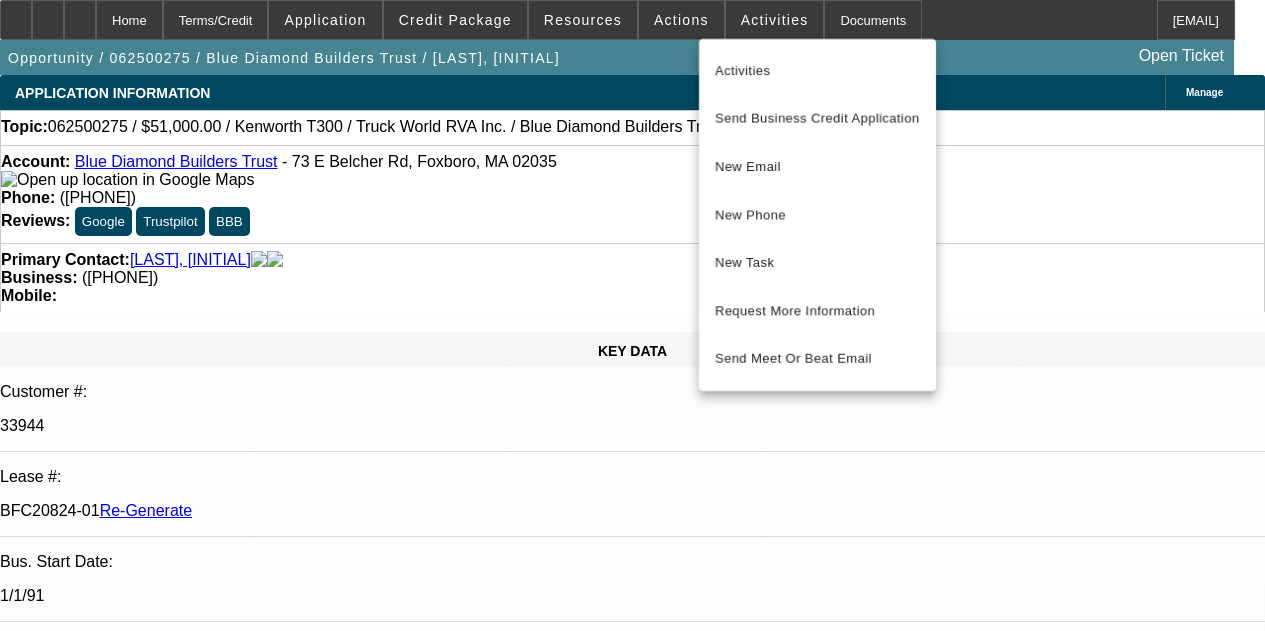 scroll, scrollTop: 0, scrollLeft: 0, axis: both 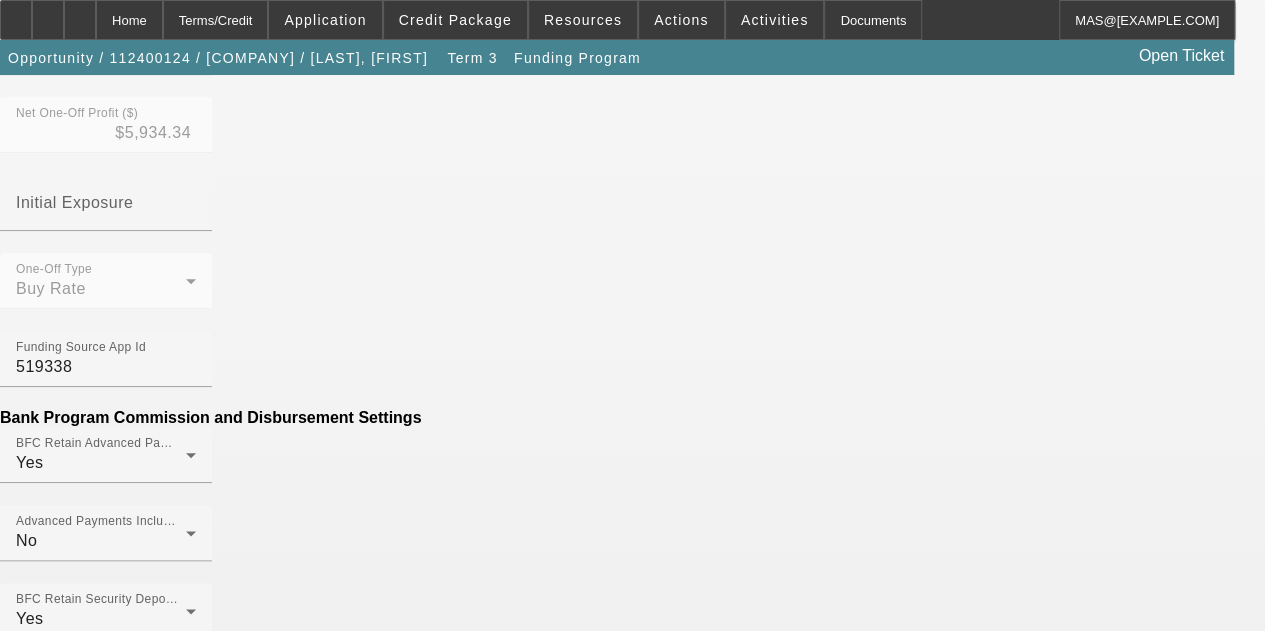 click on "Generate Disbursement Sheet" at bounding box center [108, 1627] 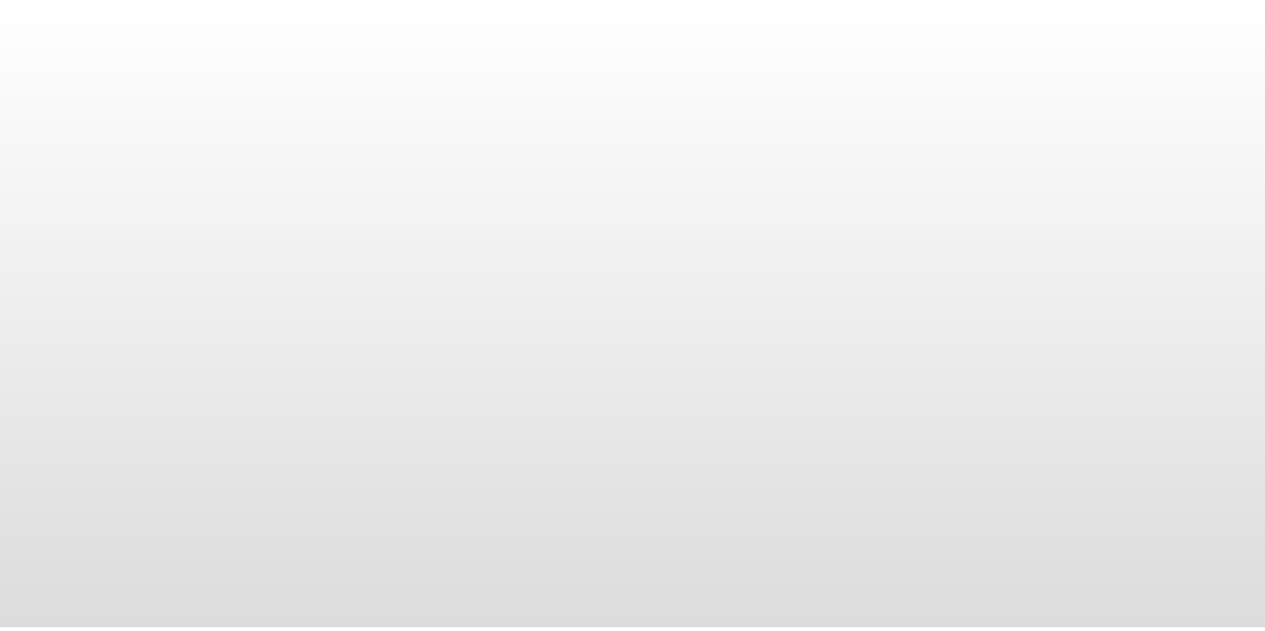 scroll, scrollTop: 0, scrollLeft: 0, axis: both 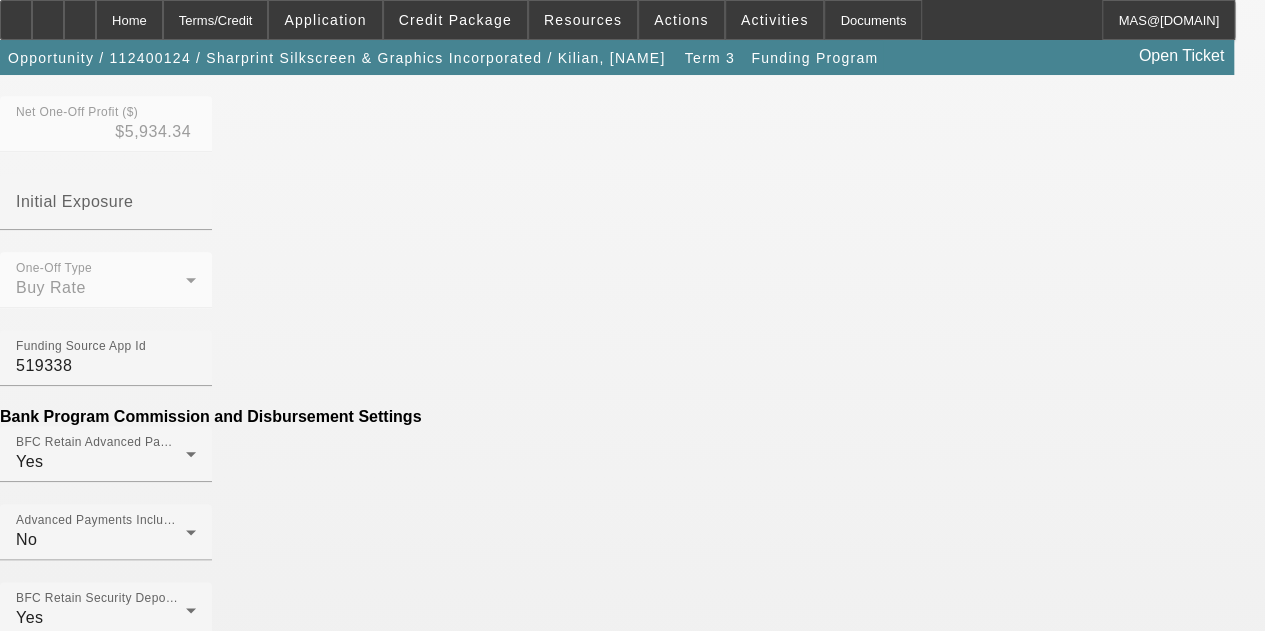 click on "Add Miscellaneous Fee" at bounding box center [83, 1918] 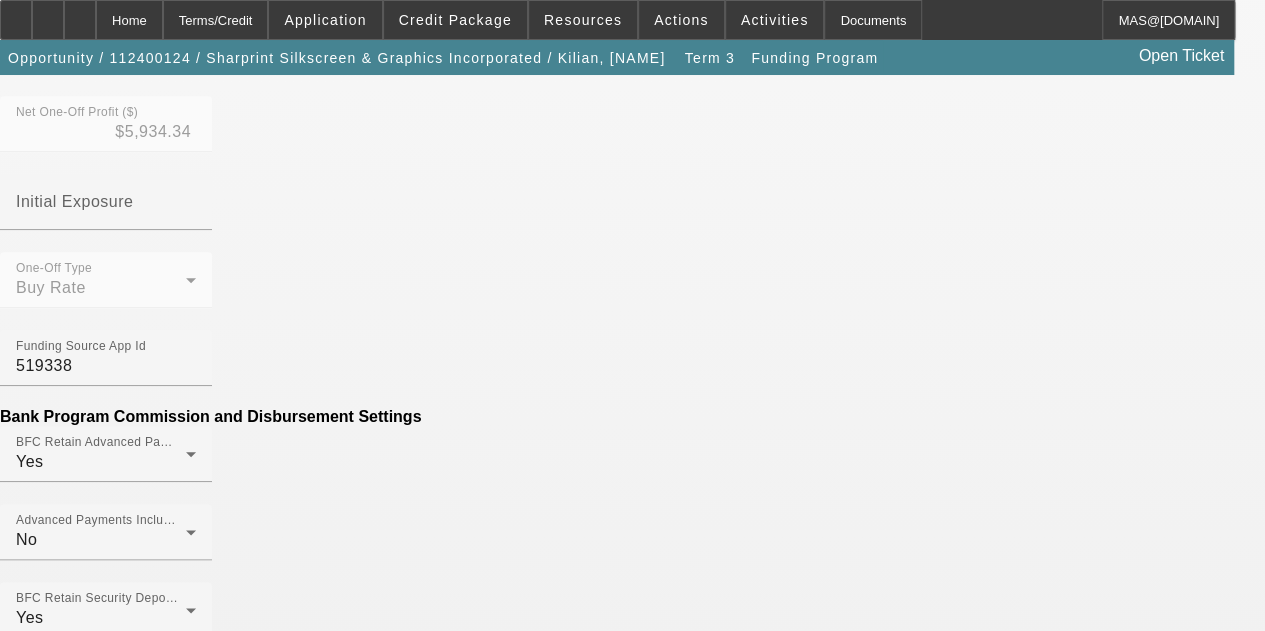 click on "Amount" at bounding box center (106, 1946) 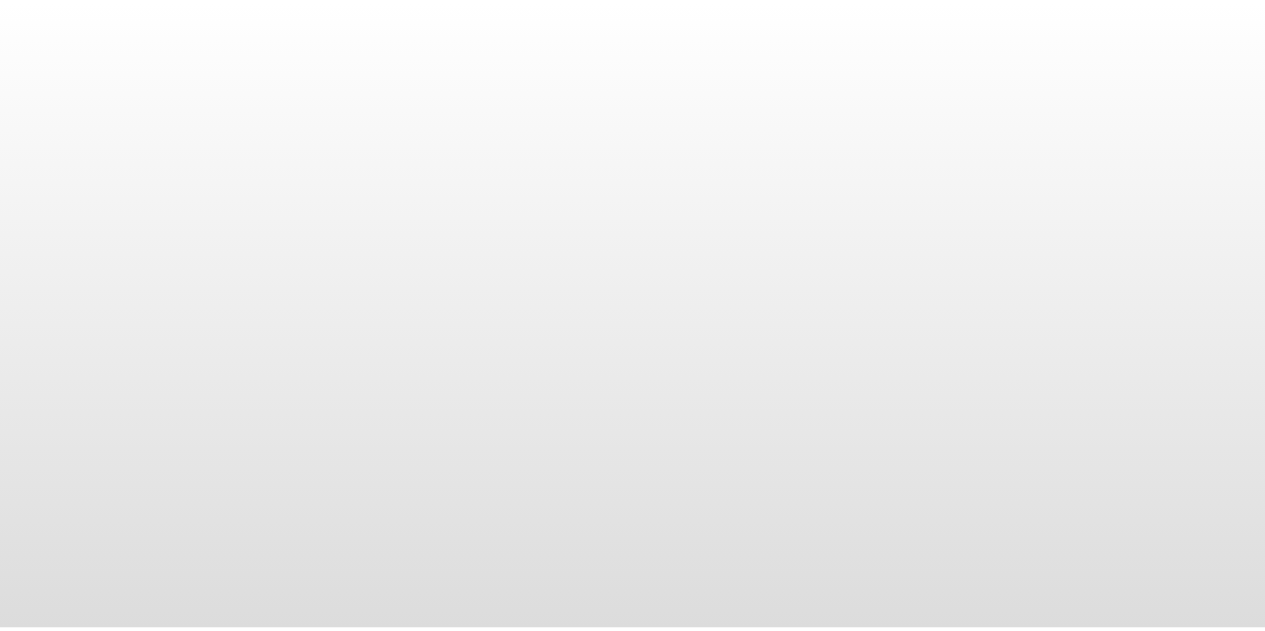 scroll, scrollTop: 0, scrollLeft: 0, axis: both 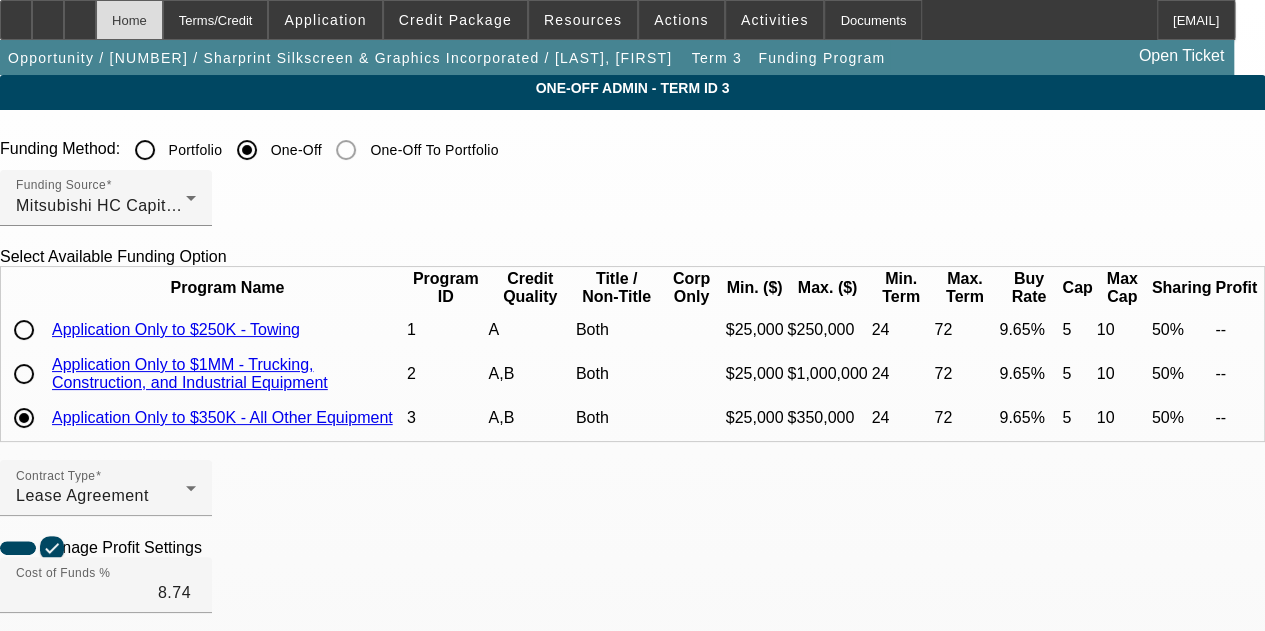click on "Home" at bounding box center [129, 20] 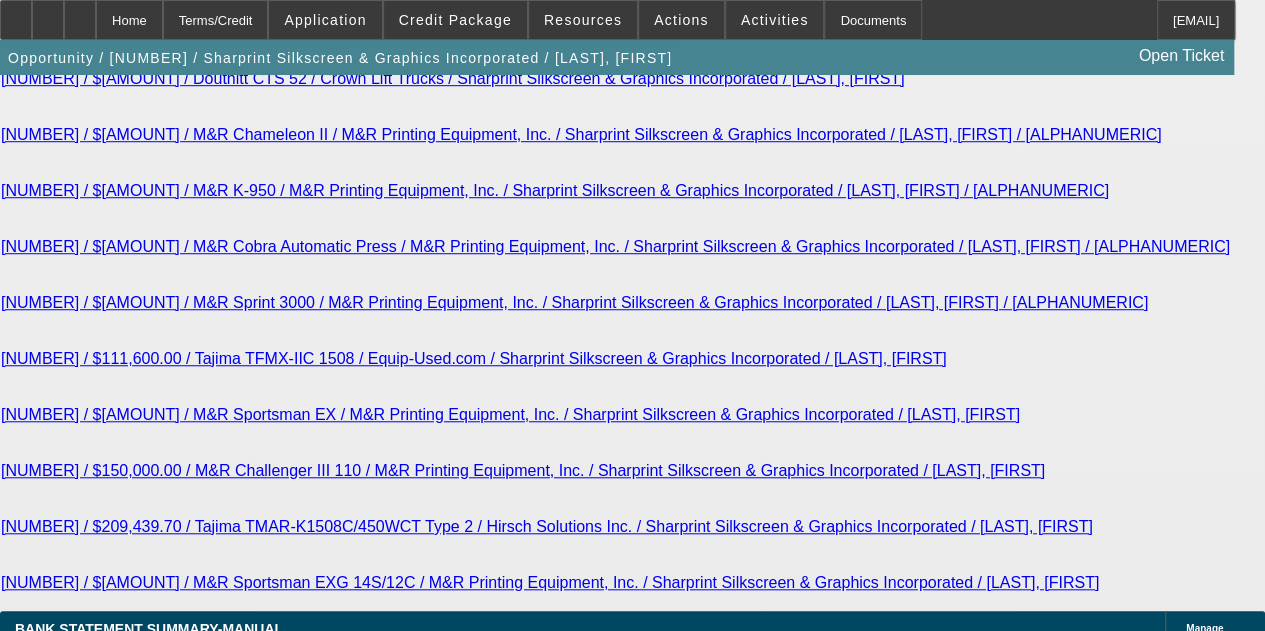 scroll, scrollTop: 4537, scrollLeft: 0, axis: vertical 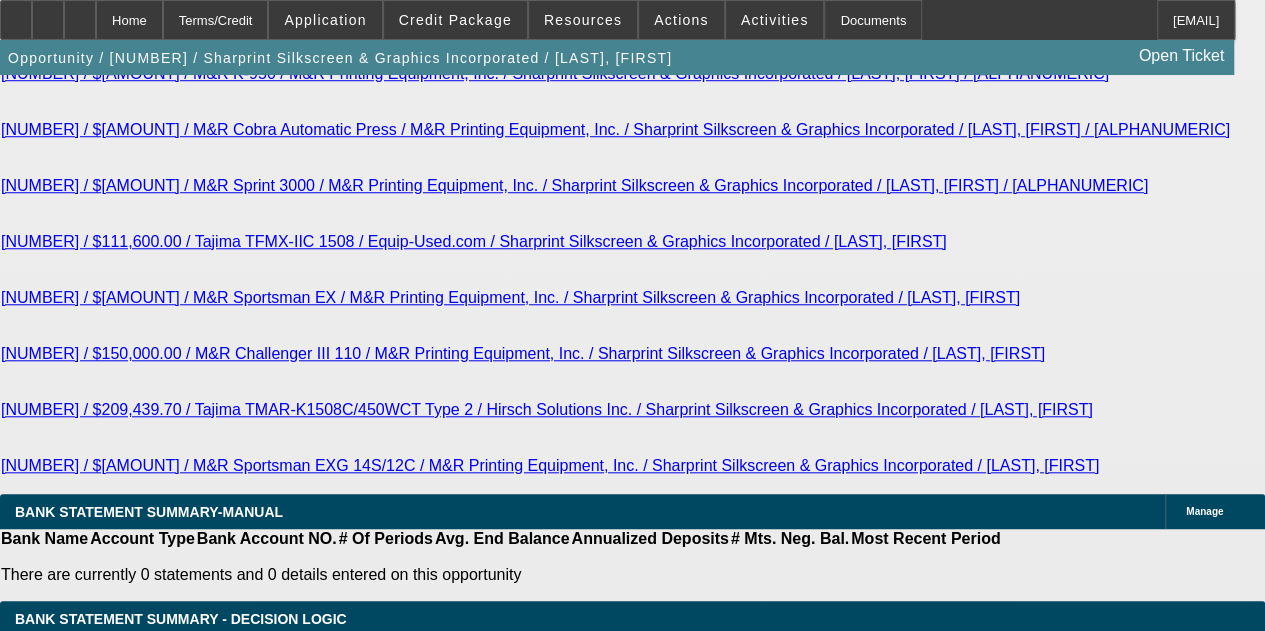 click on "Mitsubishi HC Capital America" at bounding box center (378, 2441) 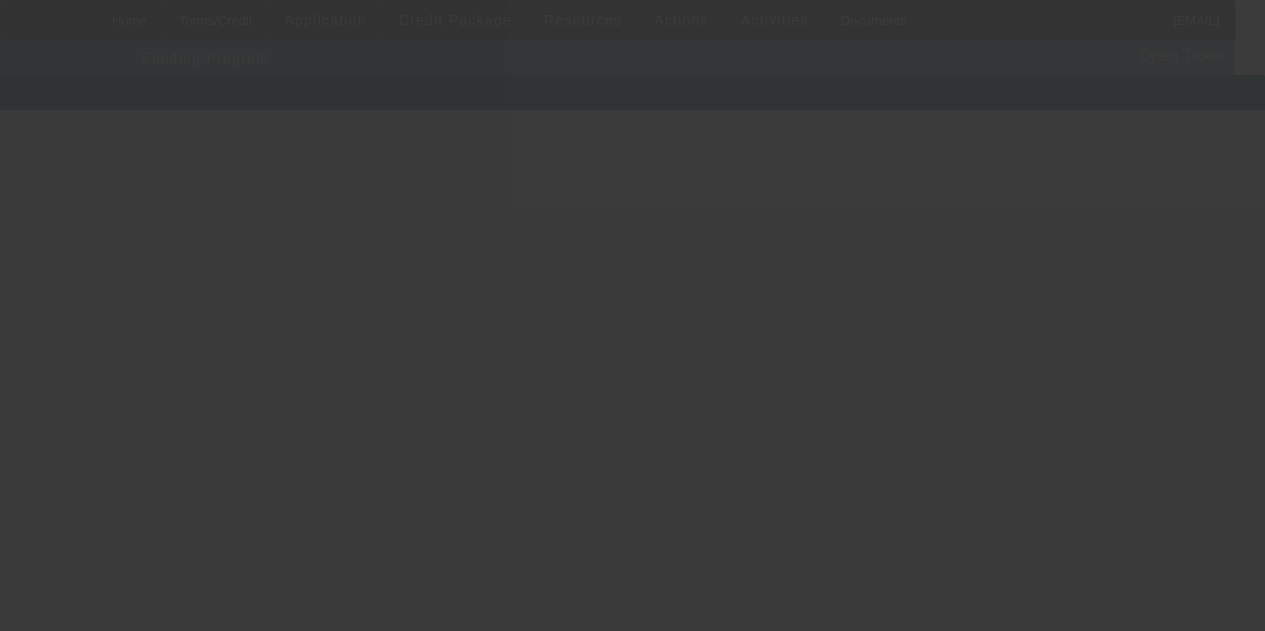 scroll, scrollTop: 0, scrollLeft: 0, axis: both 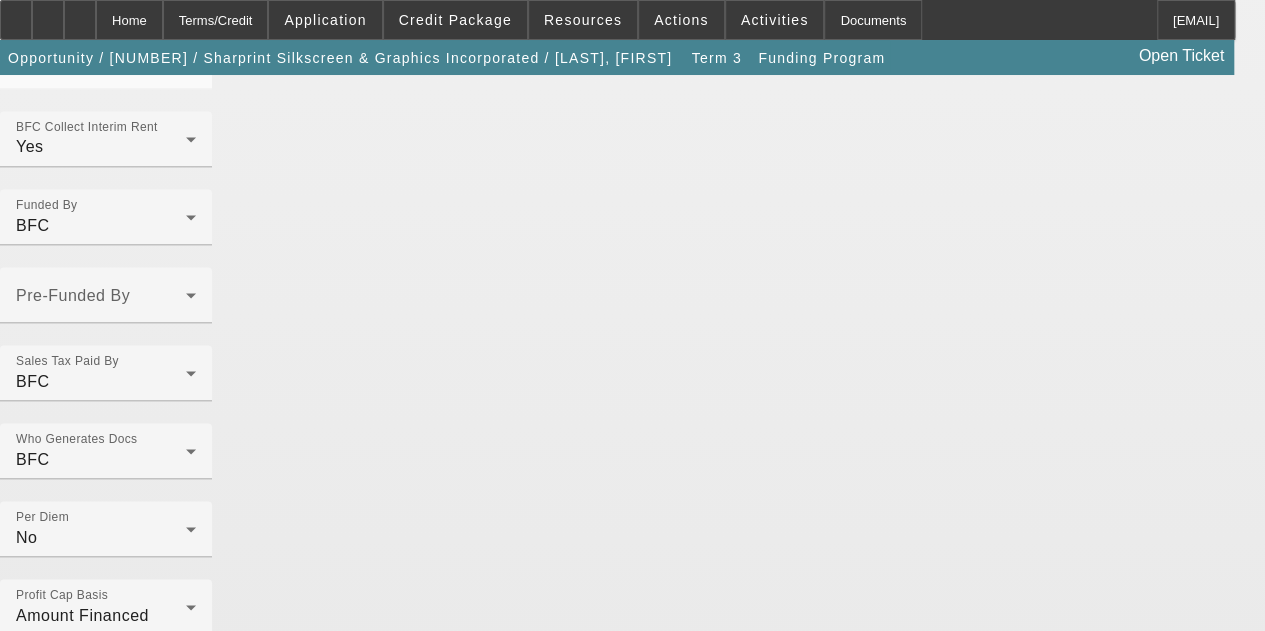 click on "extension.pdf" at bounding box center [267, 2019] 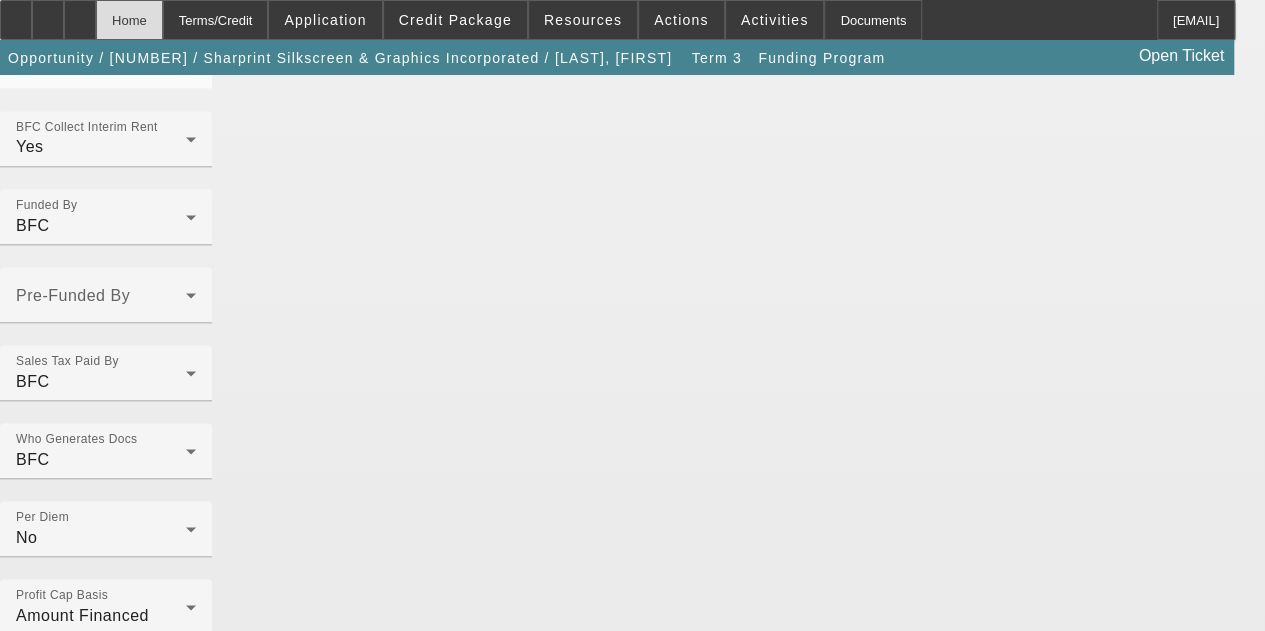 click on "Home" at bounding box center [129, 20] 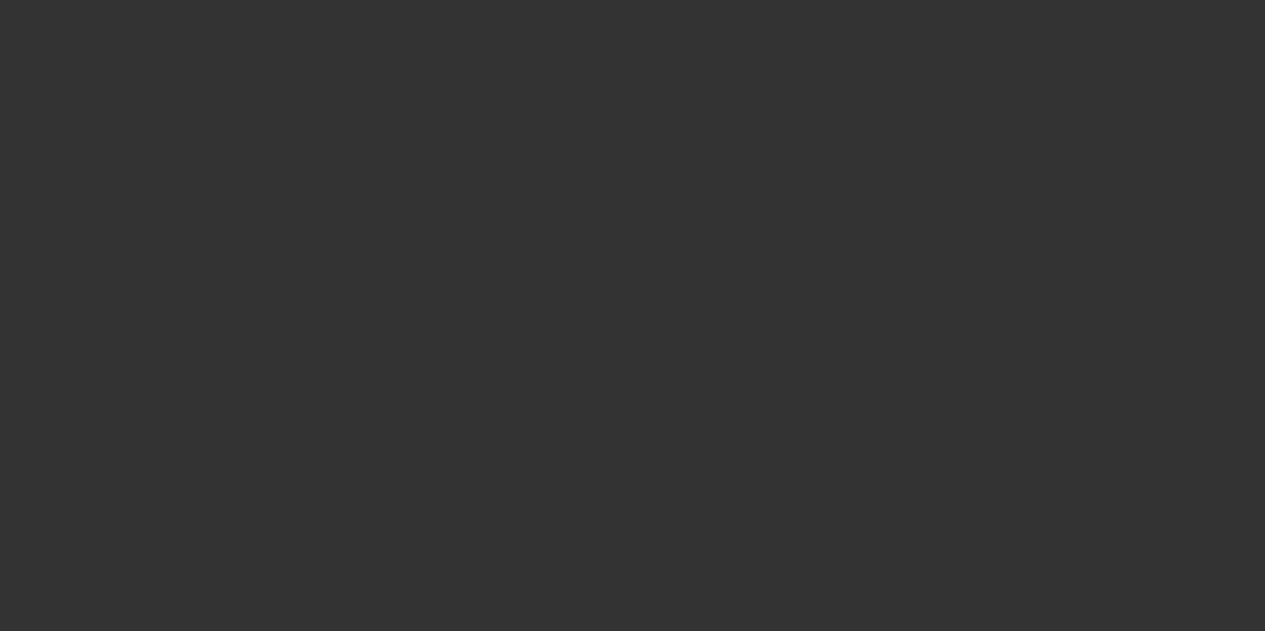 scroll, scrollTop: 0, scrollLeft: 0, axis: both 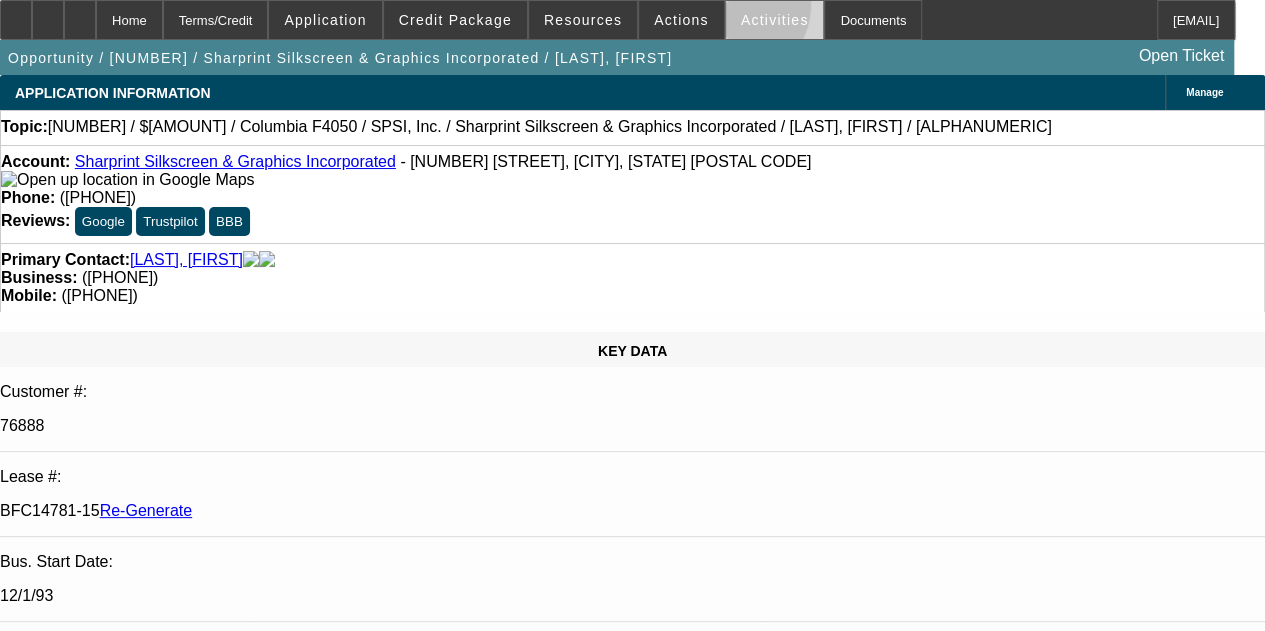 click at bounding box center (775, 20) 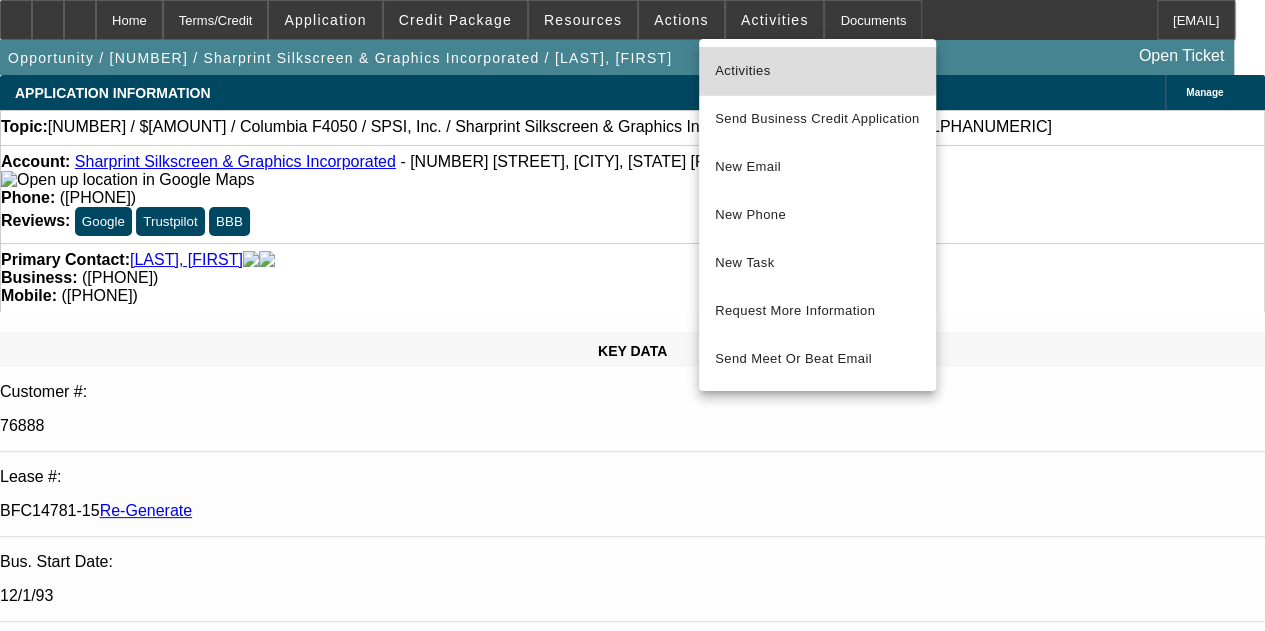 click on "Activities" at bounding box center [817, 71] 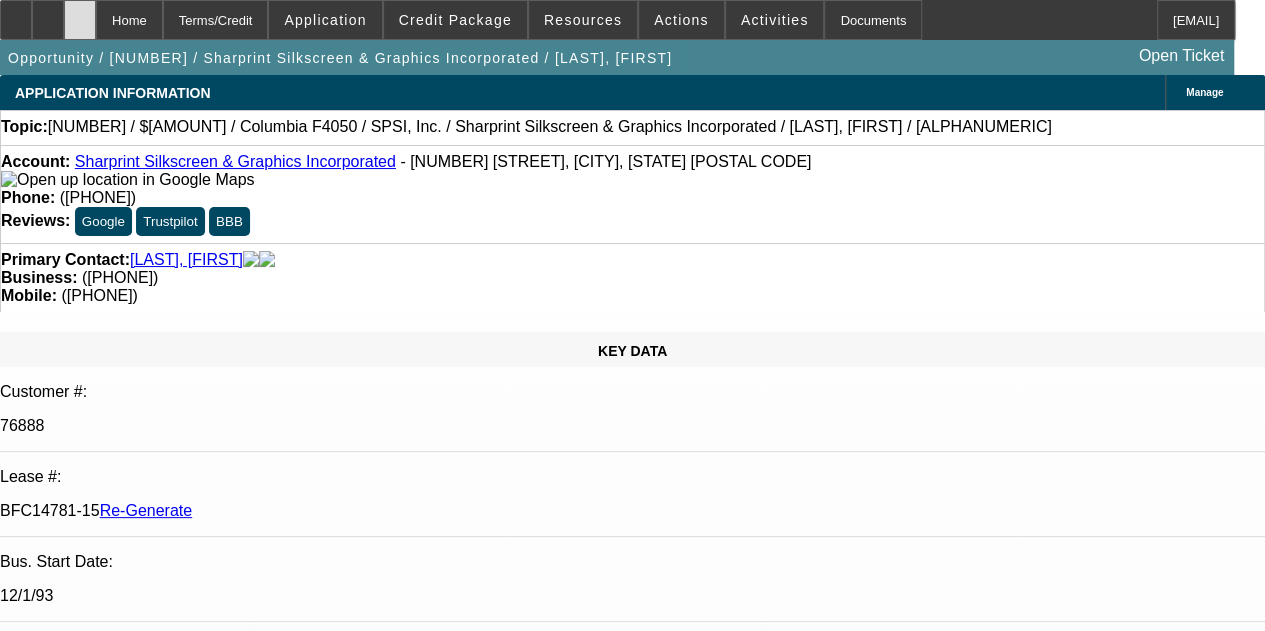 click at bounding box center [80, 20] 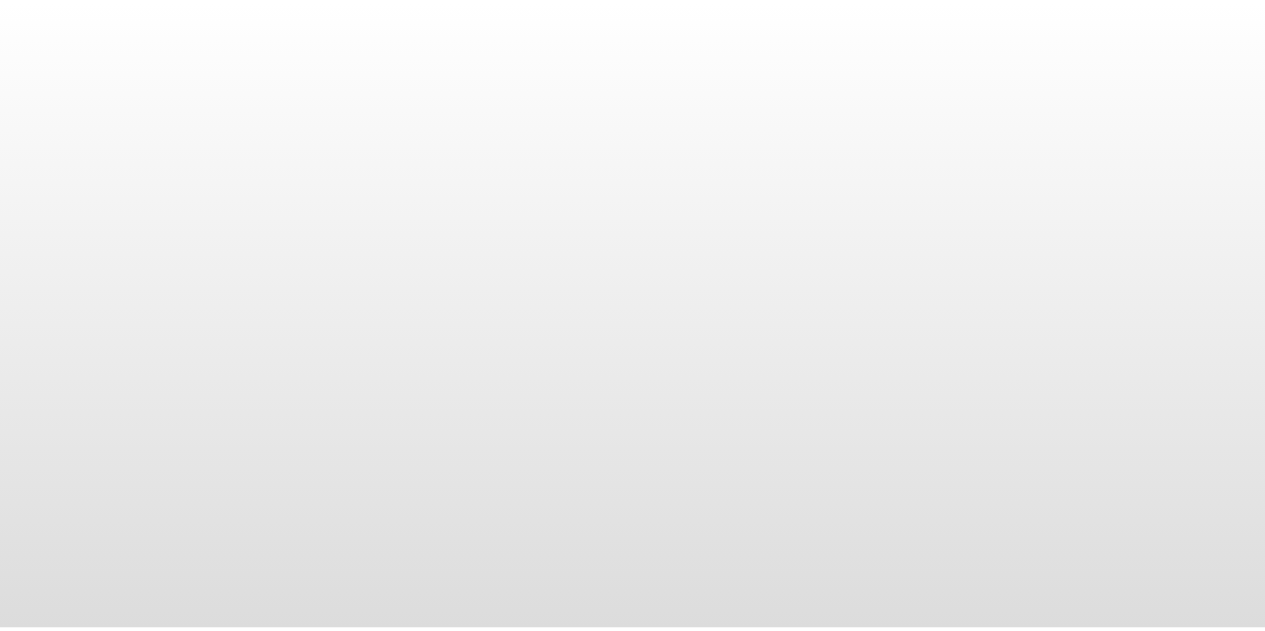 scroll, scrollTop: 0, scrollLeft: 0, axis: both 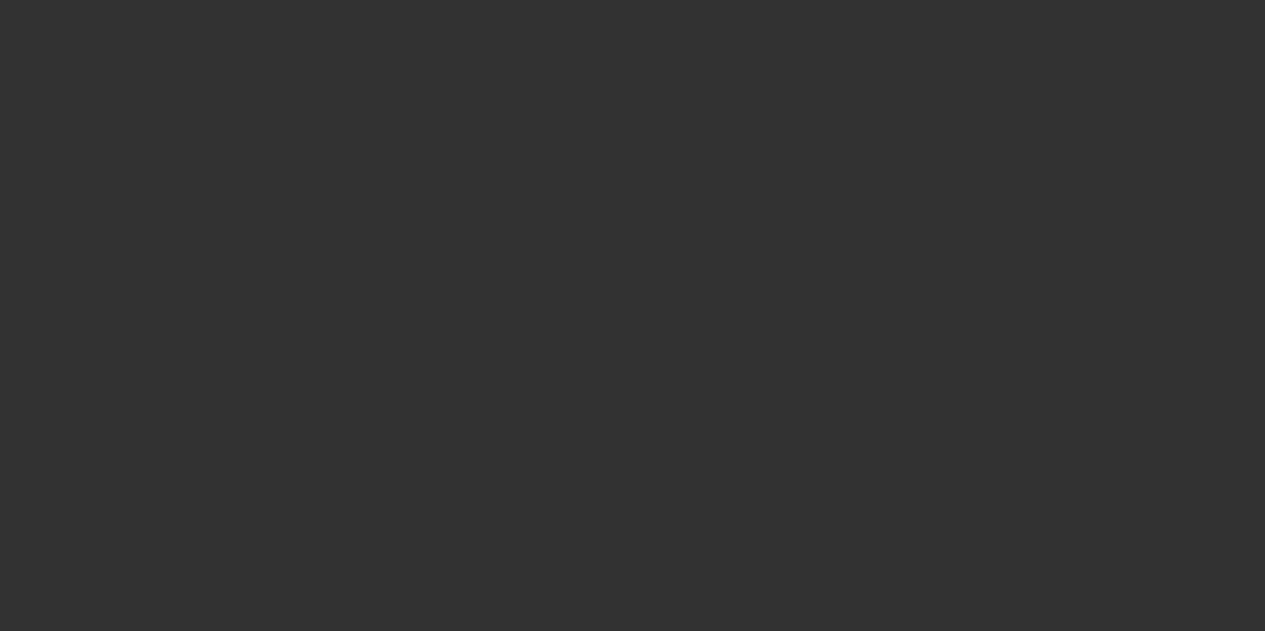 click at bounding box center [632, 315] 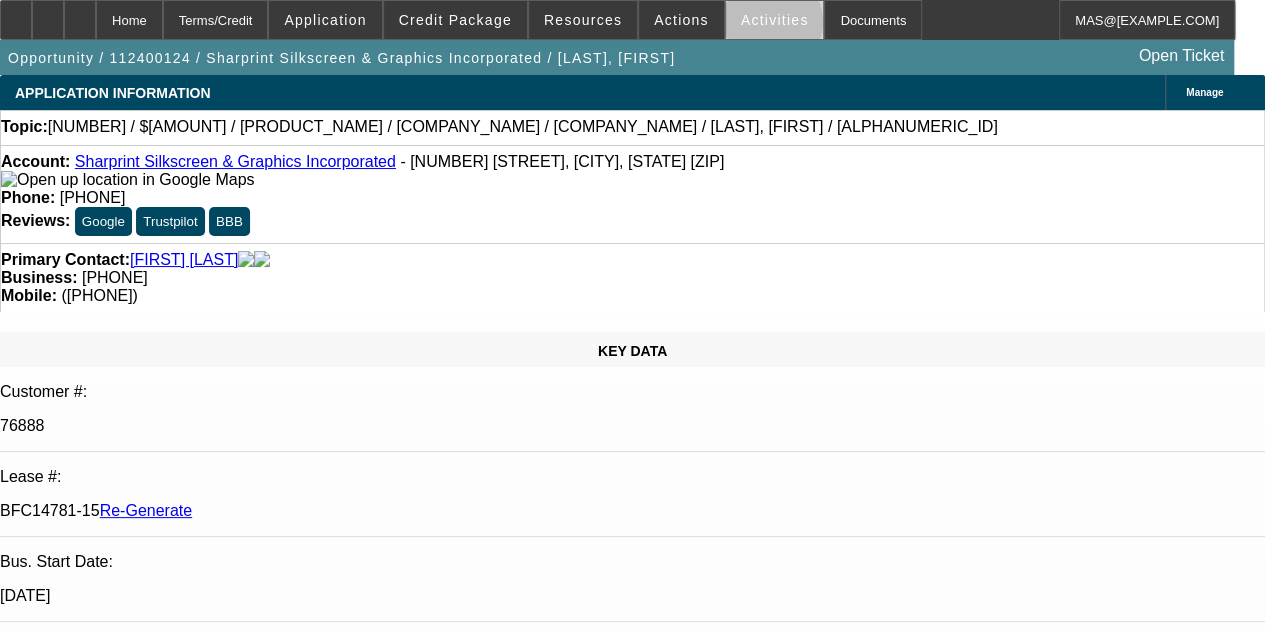 click on "Activities" at bounding box center (775, 20) 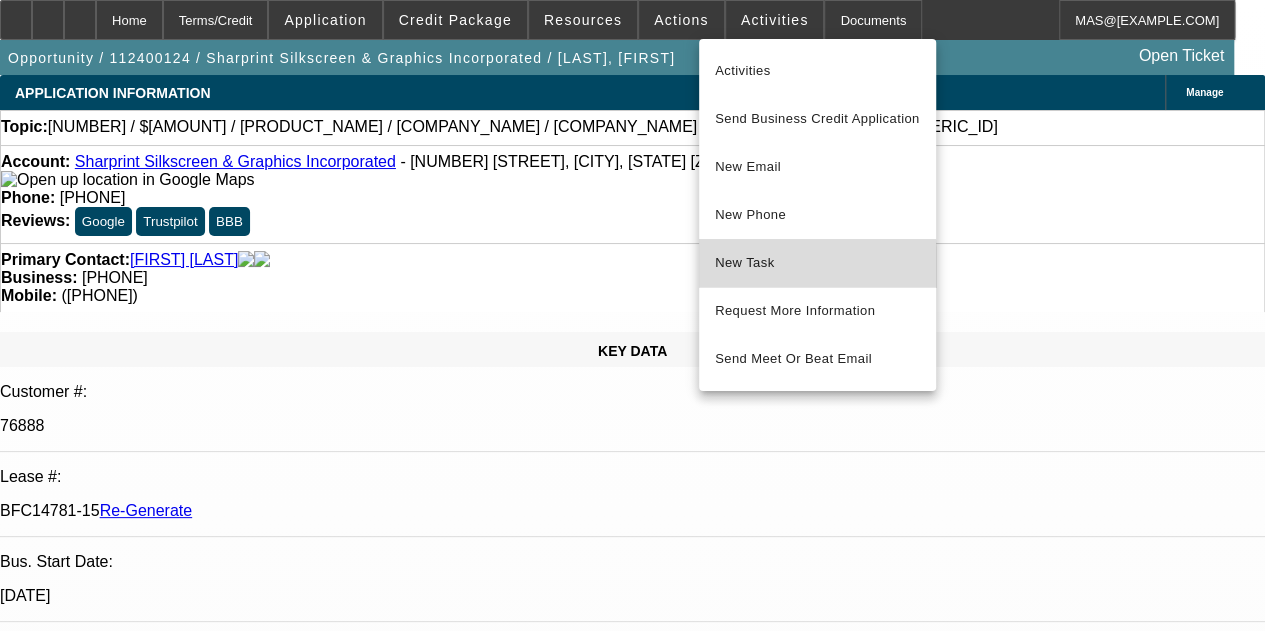 click on "New Task" at bounding box center (817, 263) 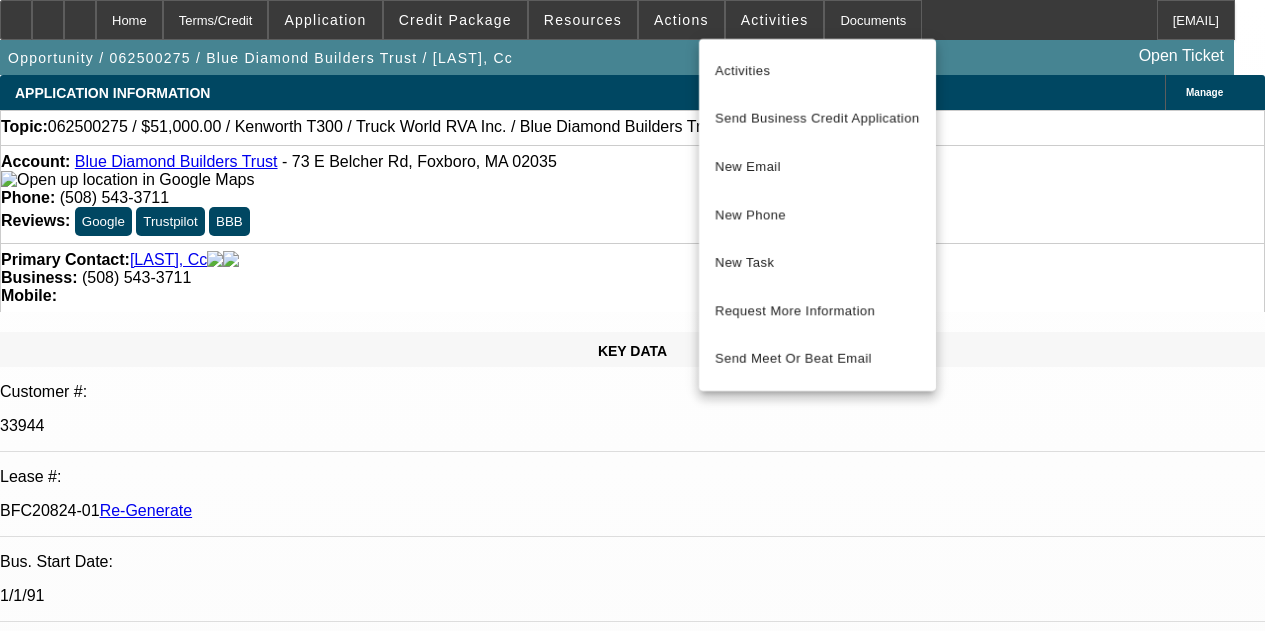 scroll, scrollTop: 0, scrollLeft: 0, axis: both 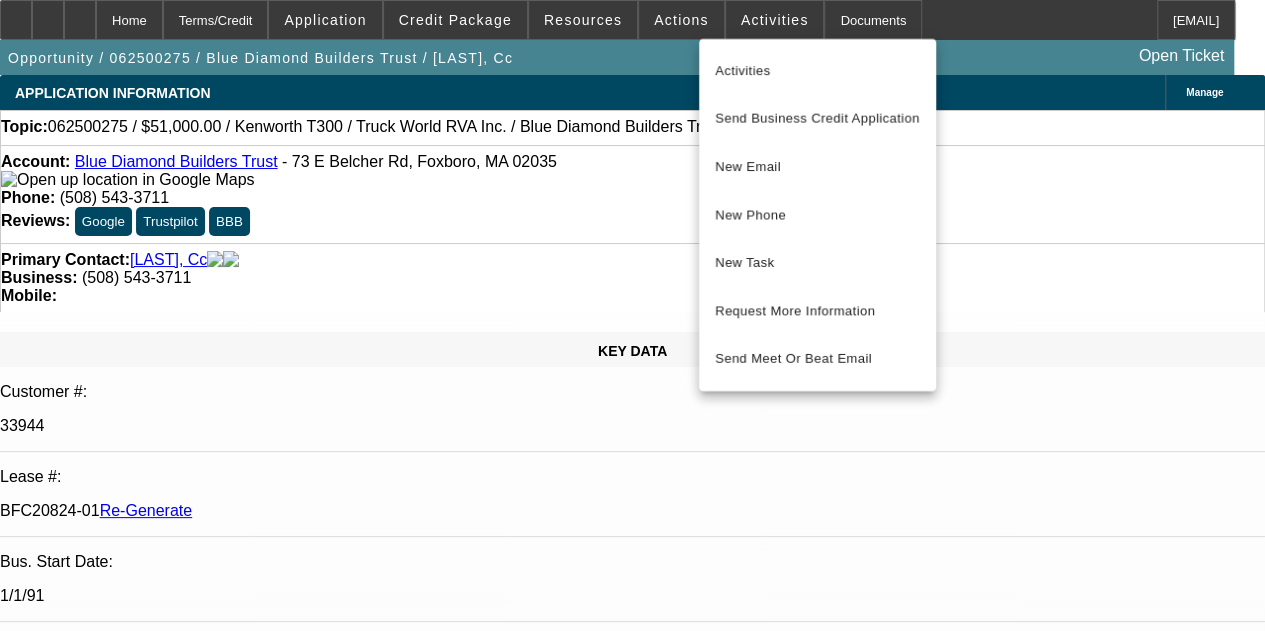 click at bounding box center [632, 315] 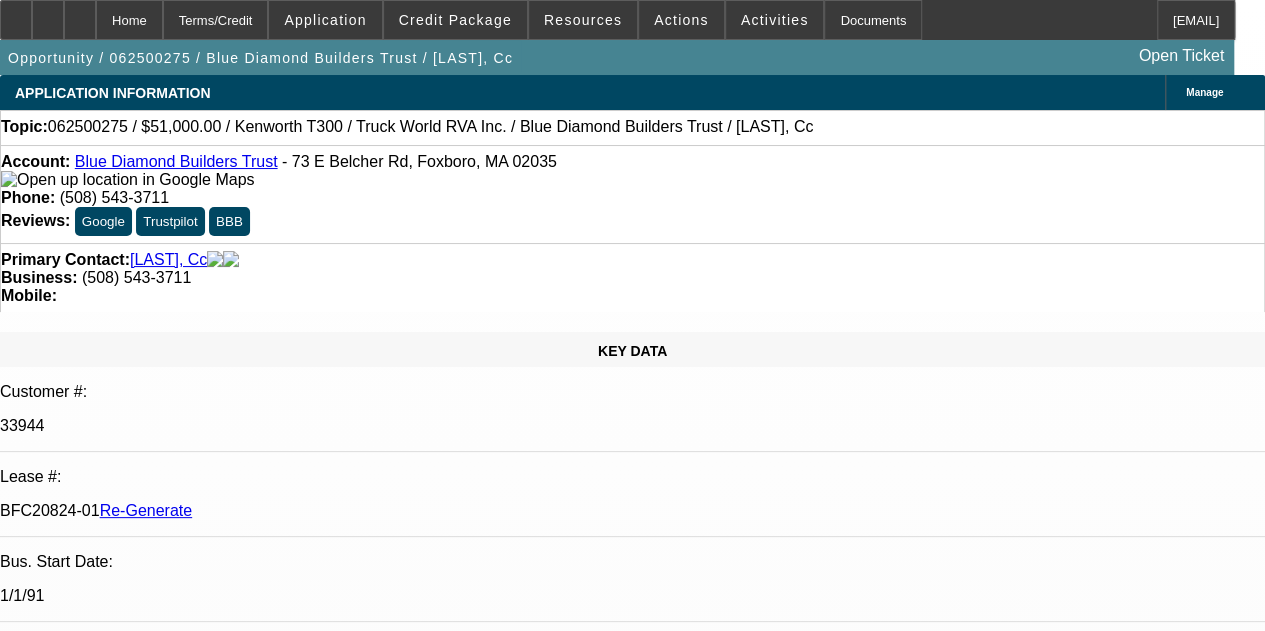 click on "APPLICATION INFORMATION
Manage" at bounding box center (632, 92) 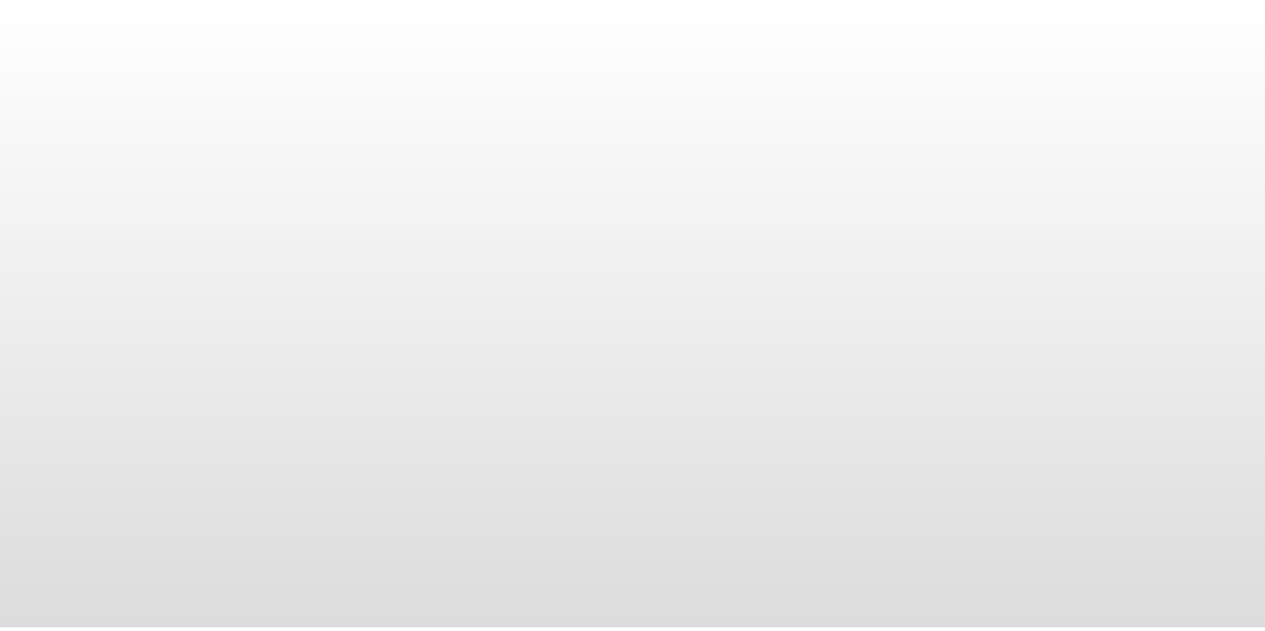 scroll, scrollTop: 0, scrollLeft: 0, axis: both 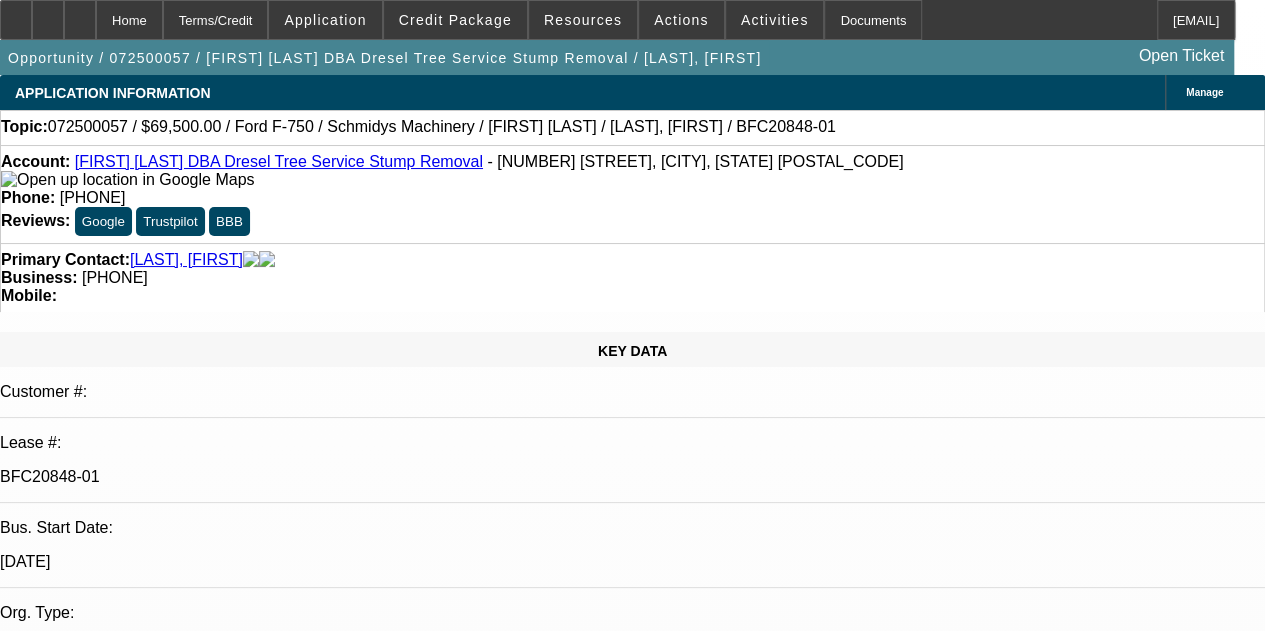 click on "Discussion
Add Comment
Credit Log
All
Comments
Email
Notes
Appointments
Phone
Tasks
1.
RE:Credit Submission - One Off - 072500057 / $69,500.00 / Ford F-750 / Schmidys Machinery / [FIRST] [LAST] / [LAST], [FIRST]" at bounding box center (632, 7451) 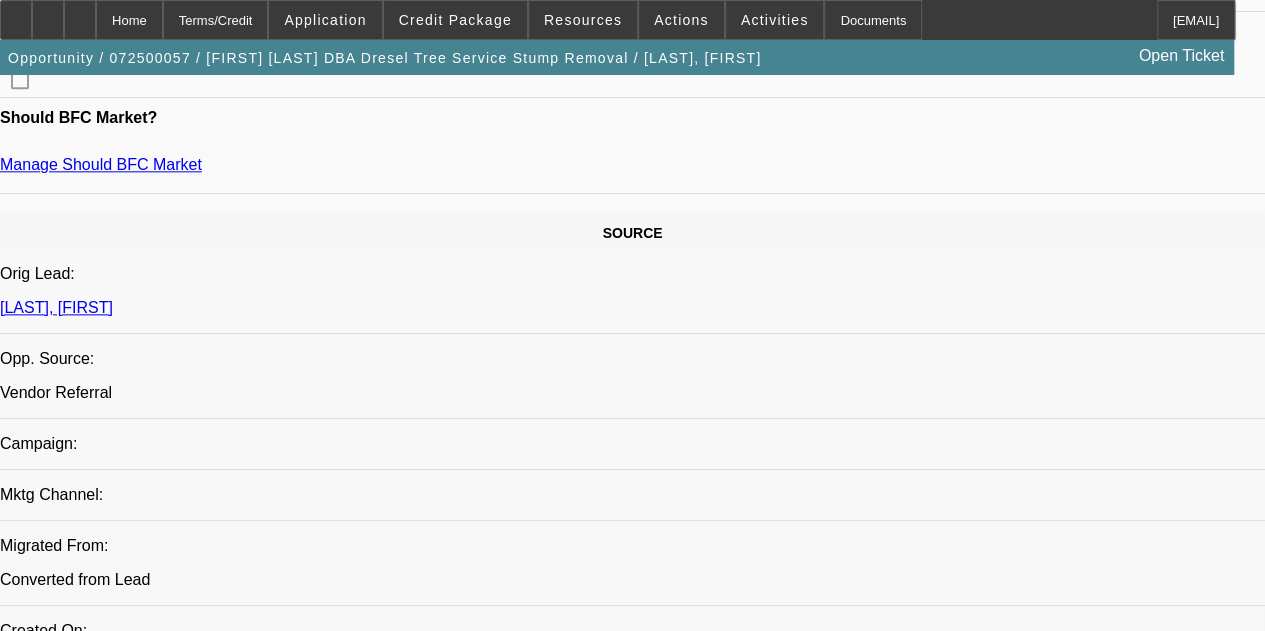scroll, scrollTop: 1011, scrollLeft: 0, axis: vertical 